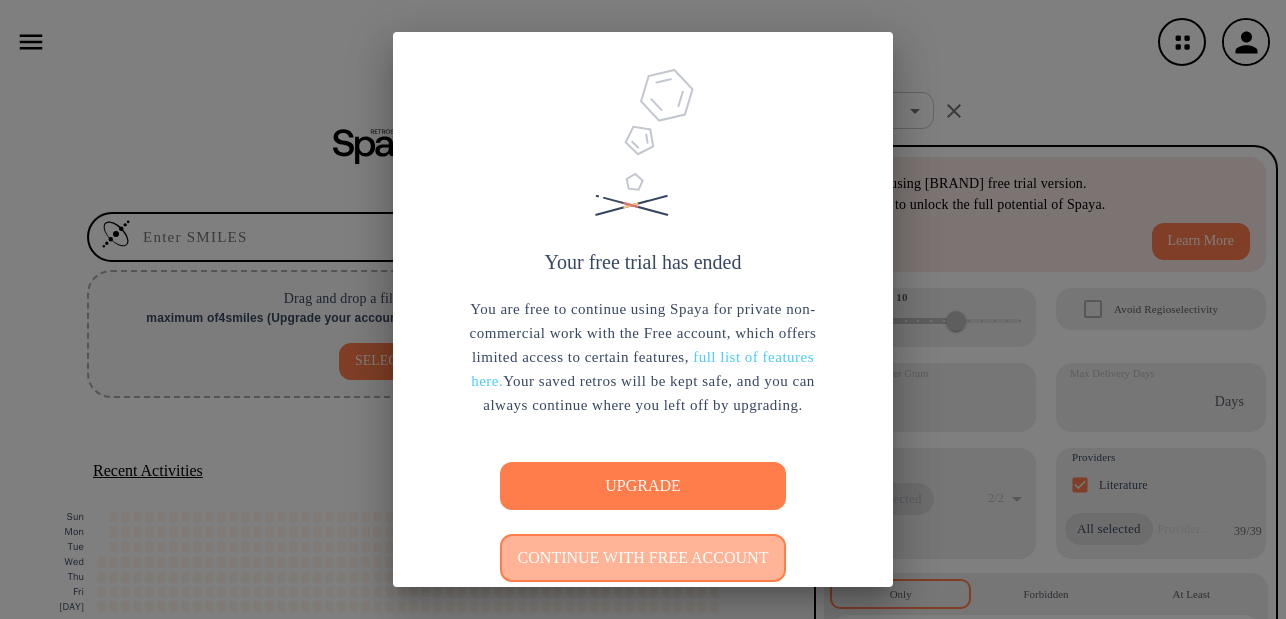 scroll, scrollTop: 0, scrollLeft: 0, axis: both 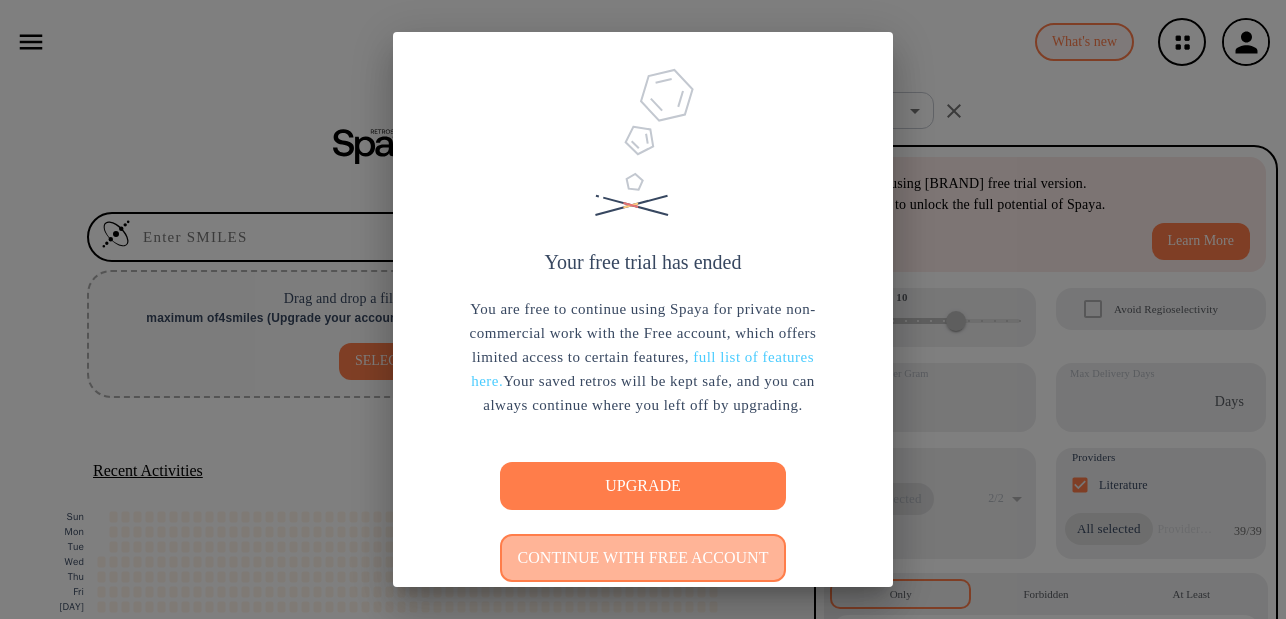 click on "Continue with free account" at bounding box center (643, 558) 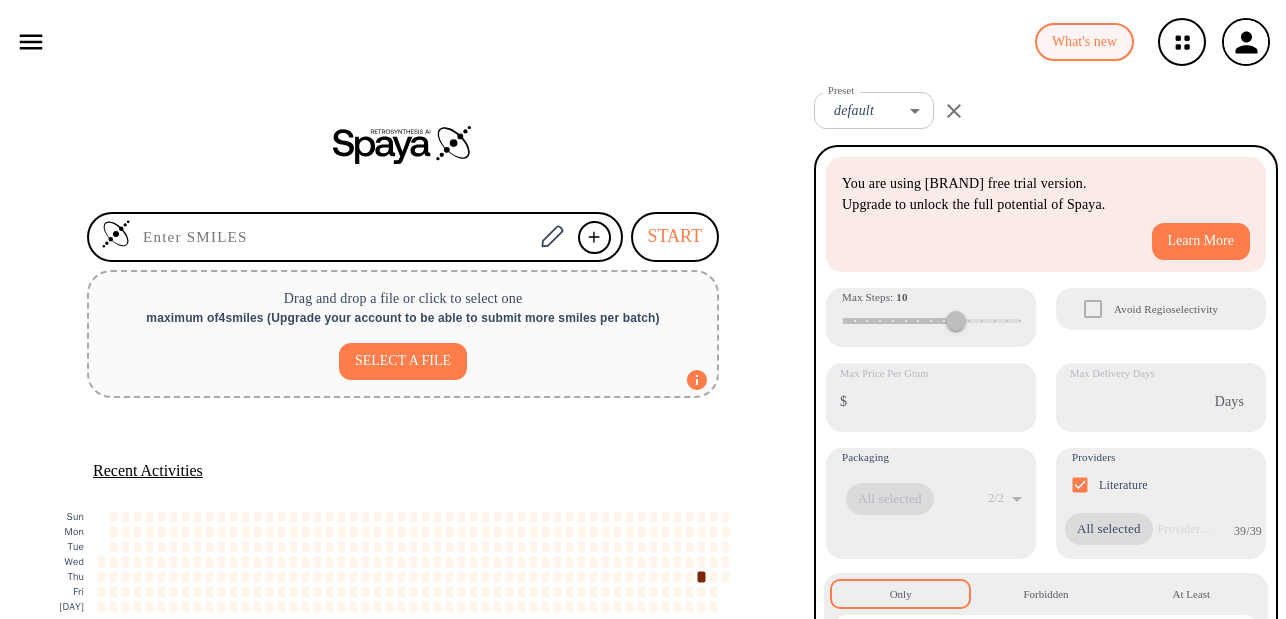 click at bounding box center (31, 42) 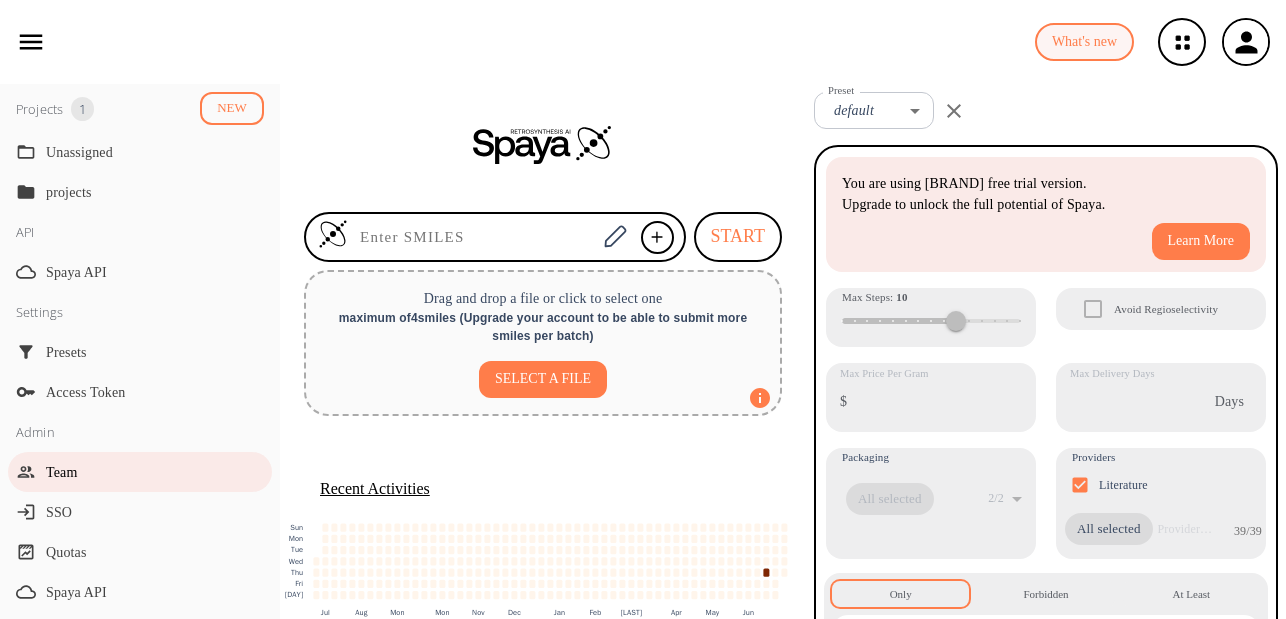 scroll, scrollTop: 329, scrollLeft: 0, axis: vertical 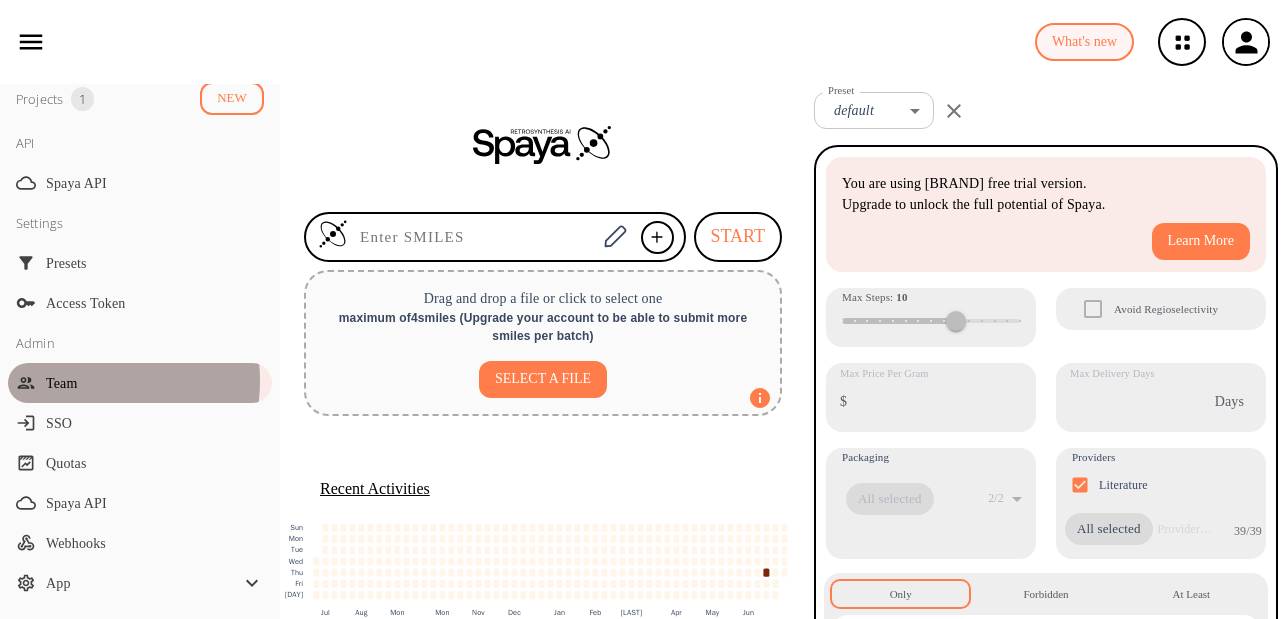 click on "Team" at bounding box center [155, 63] 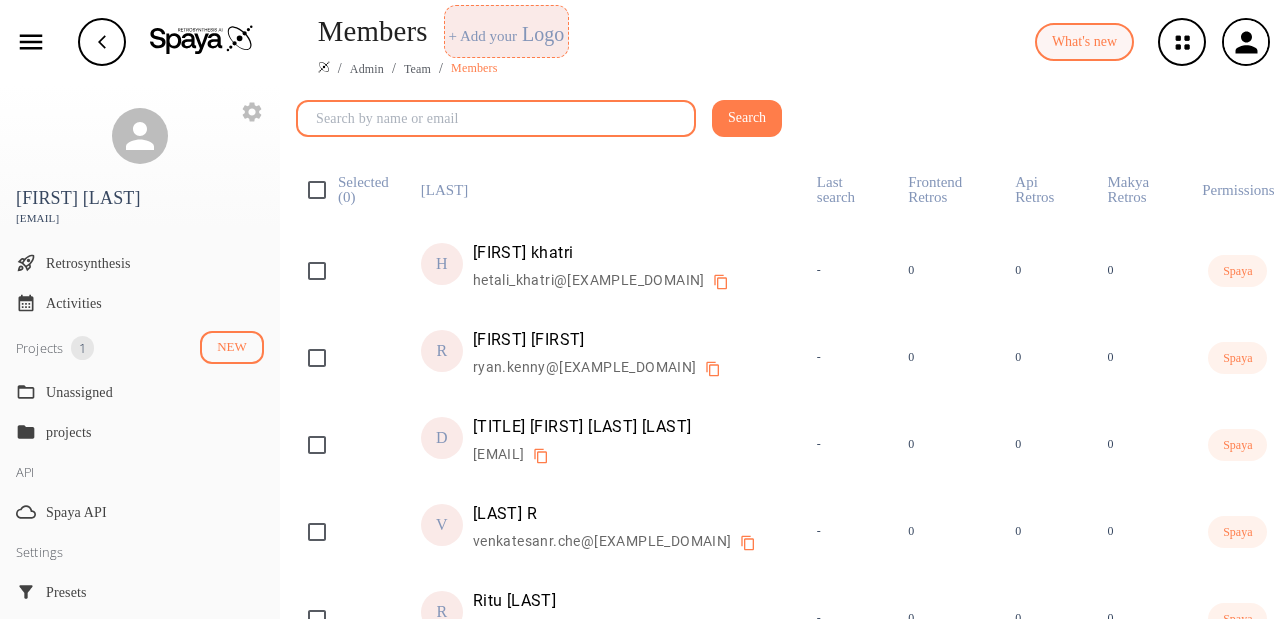 click on "​ Search" at bounding box center [834, 118] 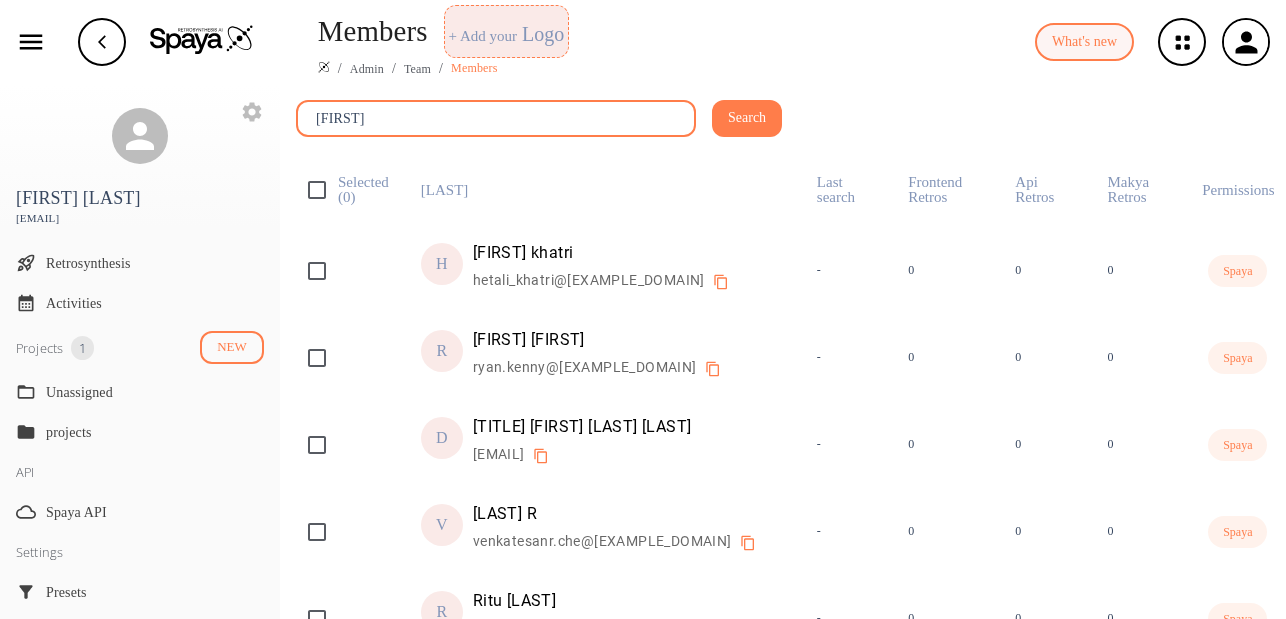 type on "[FIRST]" 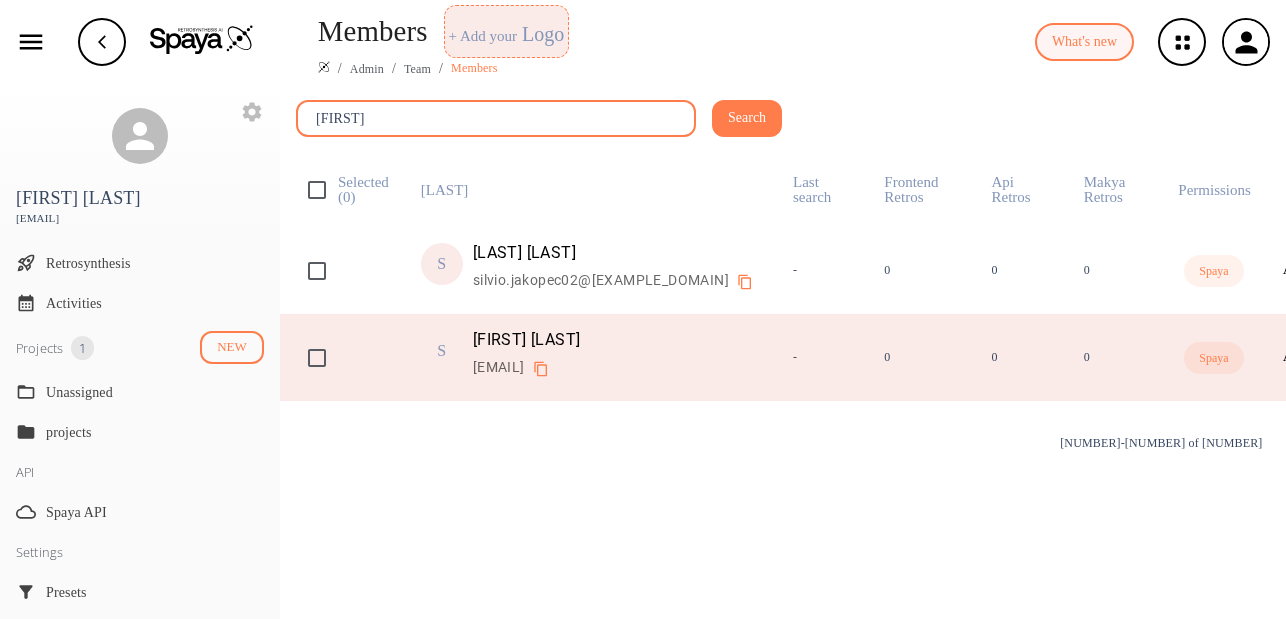 click at bounding box center (317, 271) 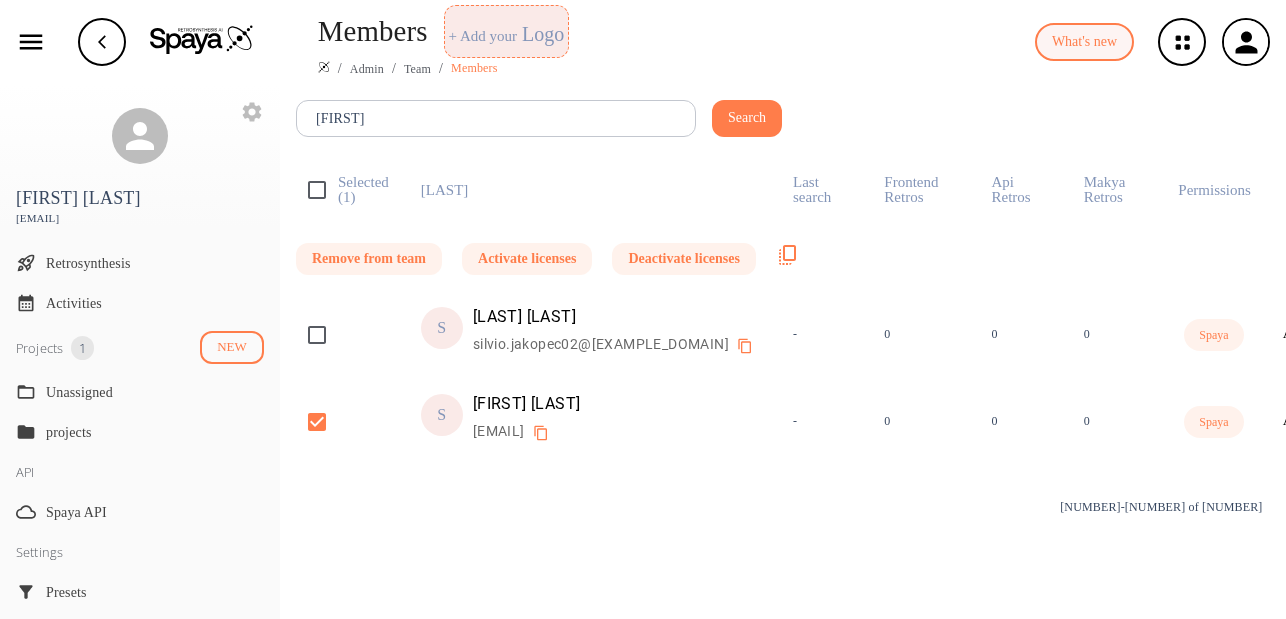 scroll, scrollTop: 0, scrollLeft: 65, axis: horizontal 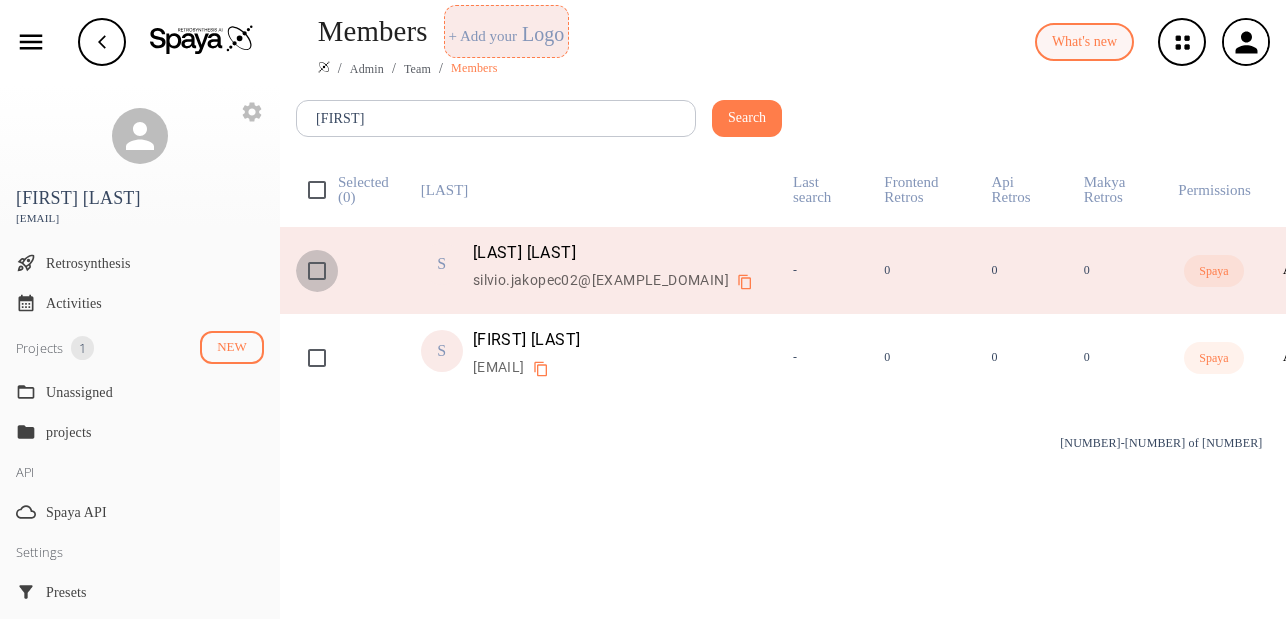 click at bounding box center [317, 271] 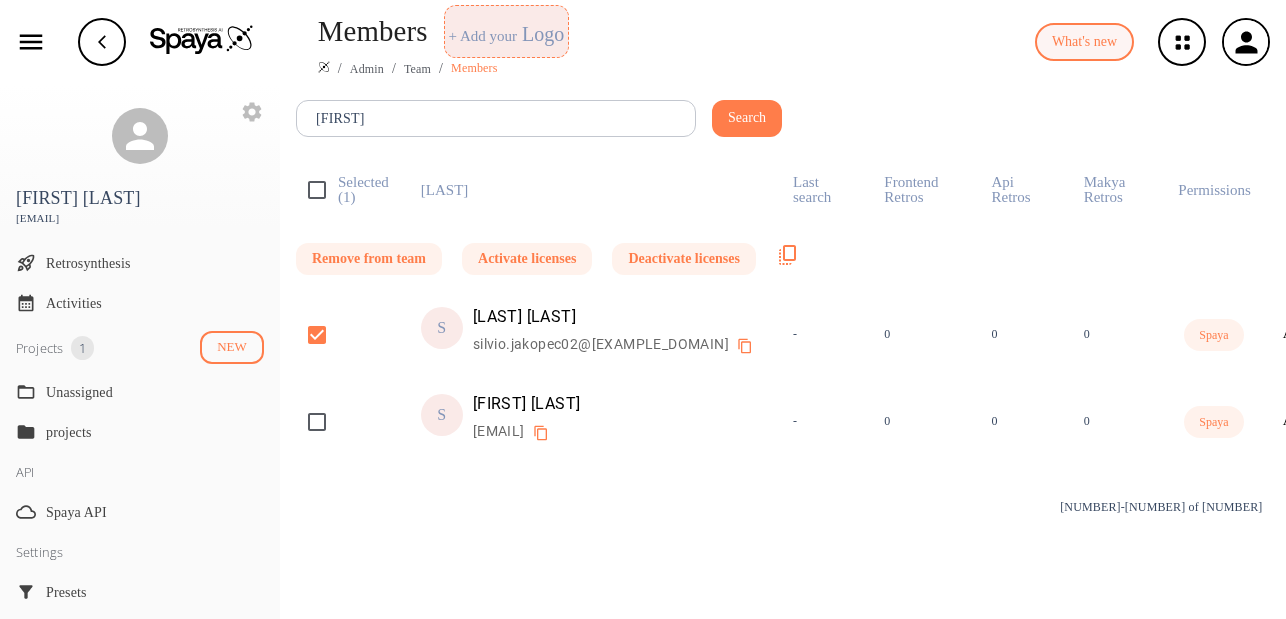 scroll, scrollTop: 0, scrollLeft: 65, axis: horizontal 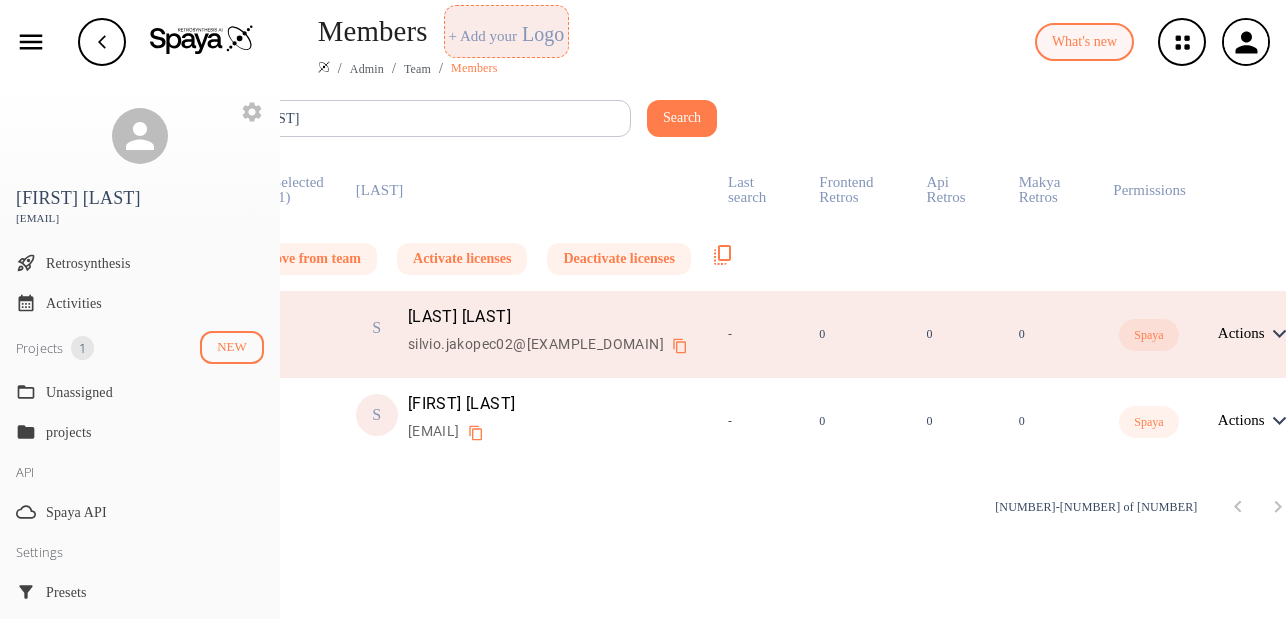 click on "Actions" at bounding box center [1251, 333] 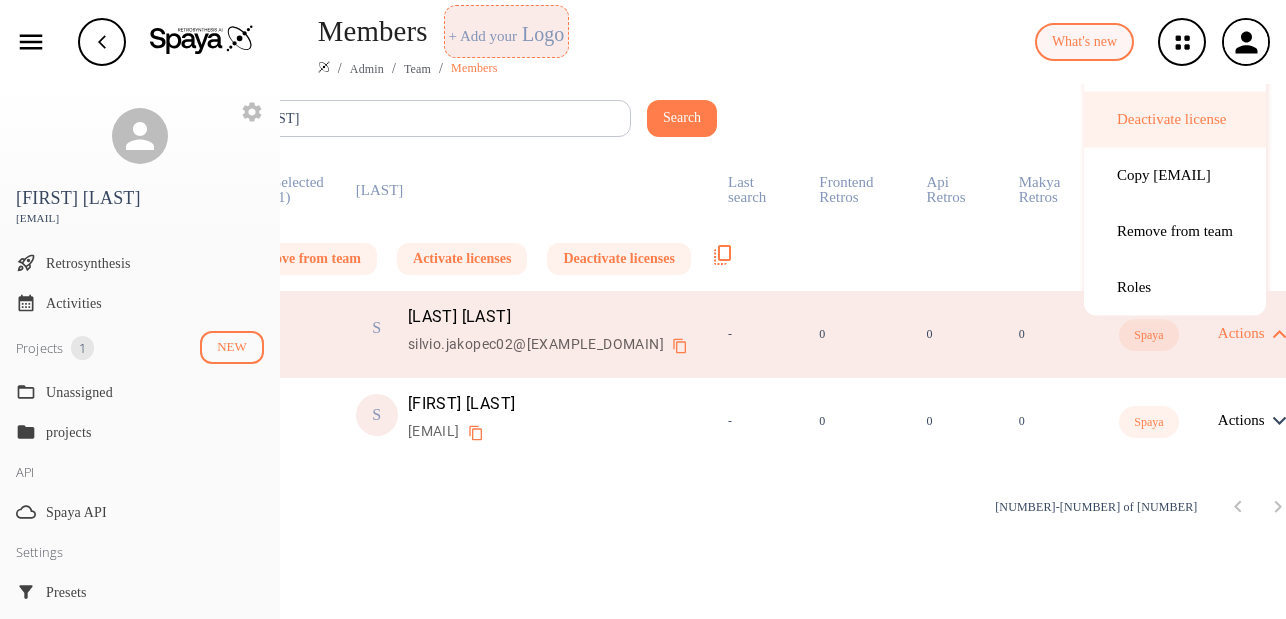 click on "Deactivate license" at bounding box center (1151, 63) 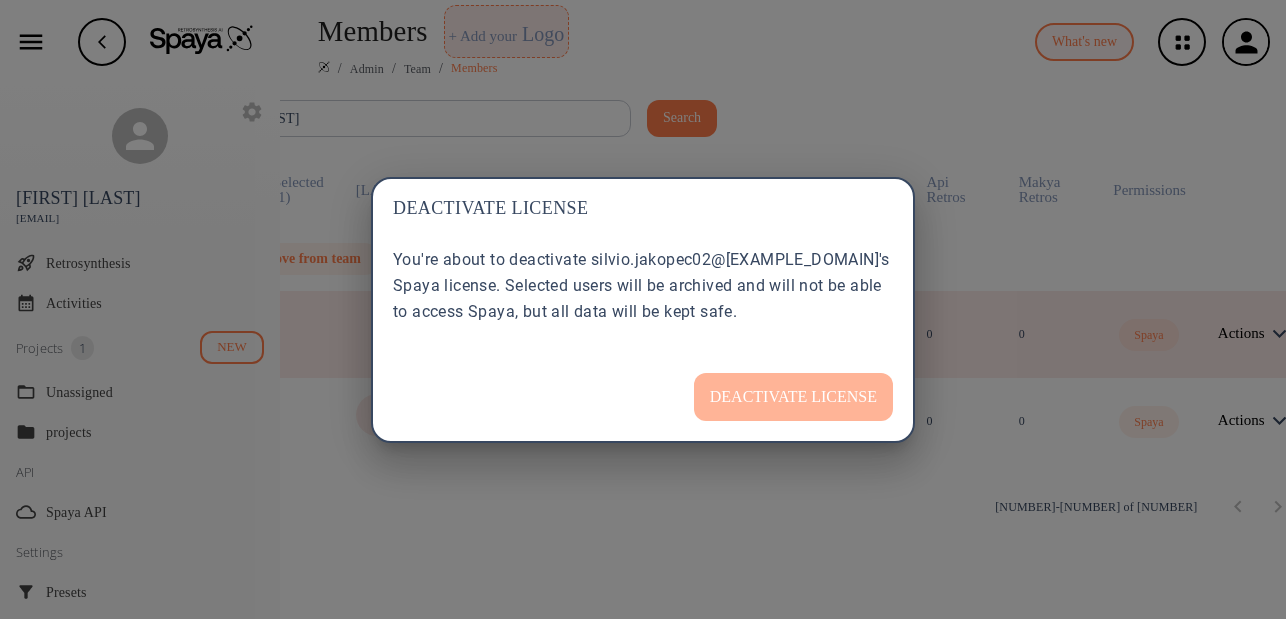 click on "DEACTIVATE LICENSE" at bounding box center [793, 397] 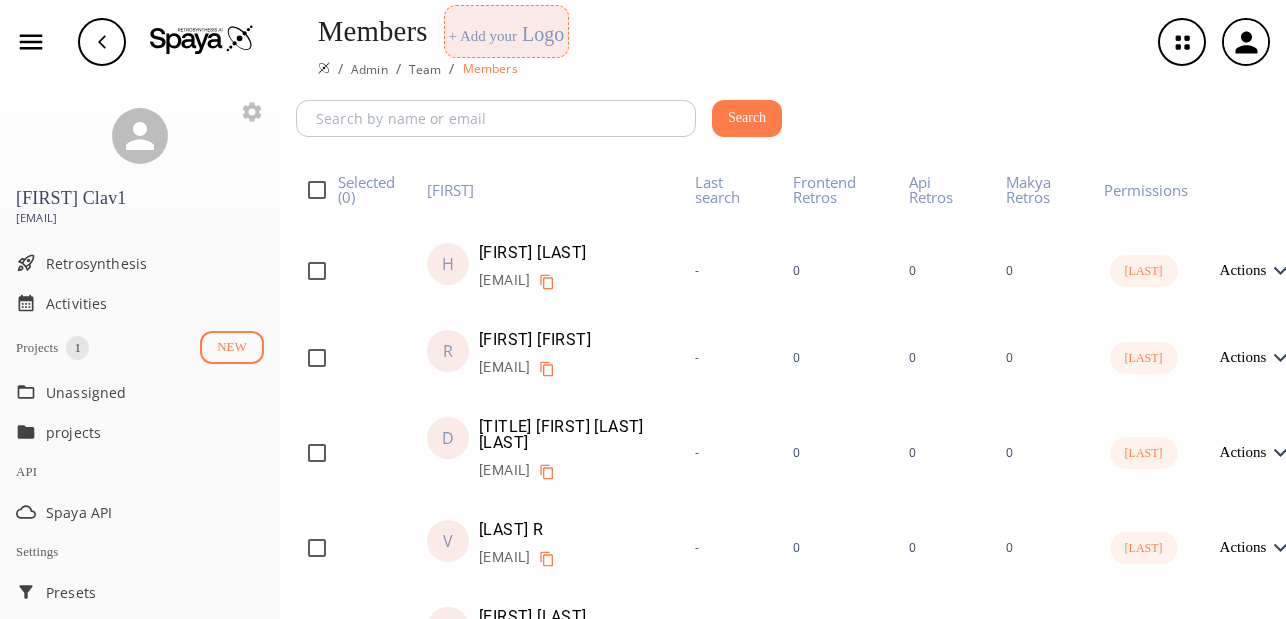 scroll, scrollTop: 0, scrollLeft: 0, axis: both 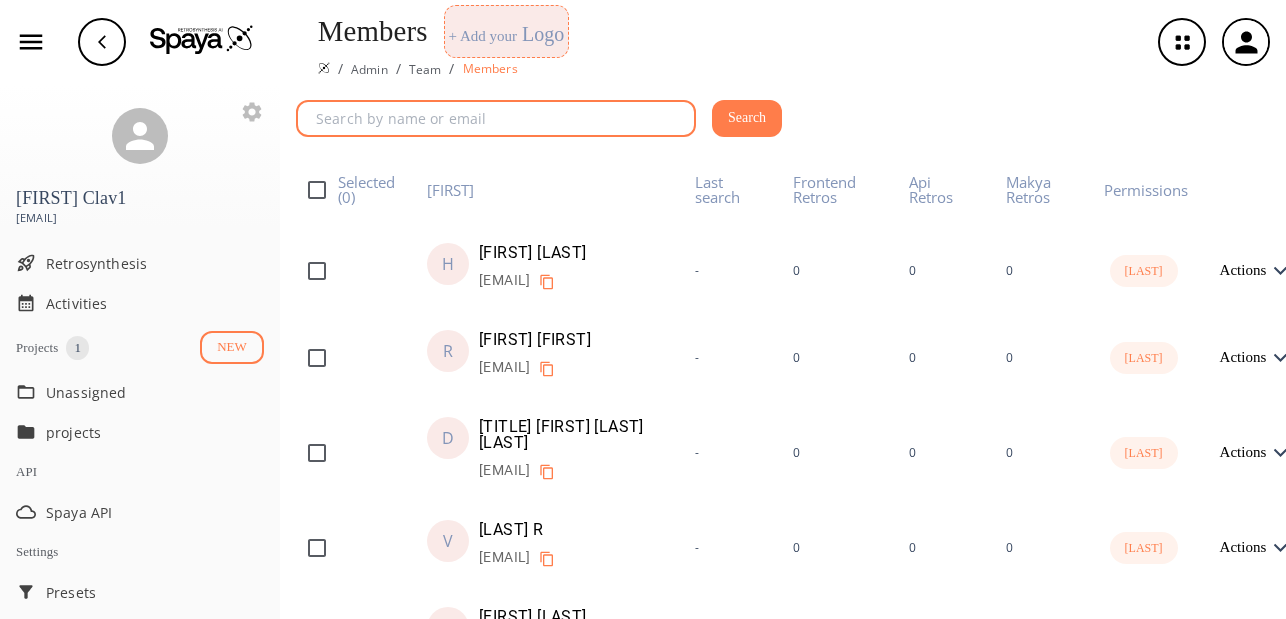 click at bounding box center [499, 118] 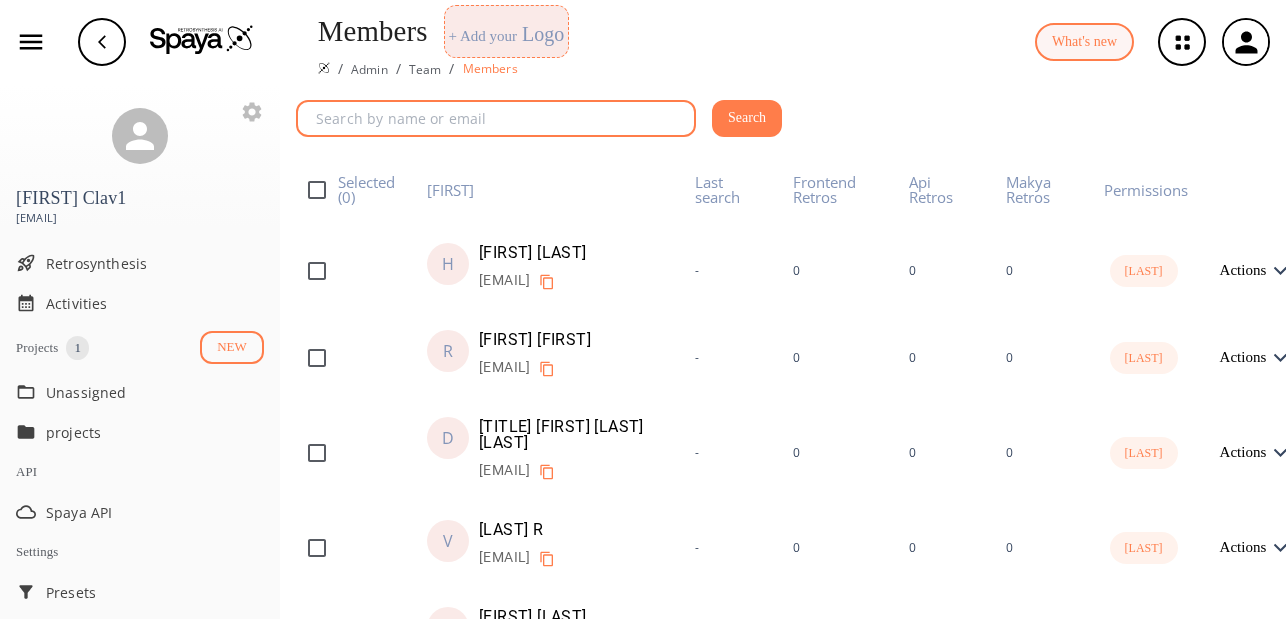 paste on "mairies.geojson" 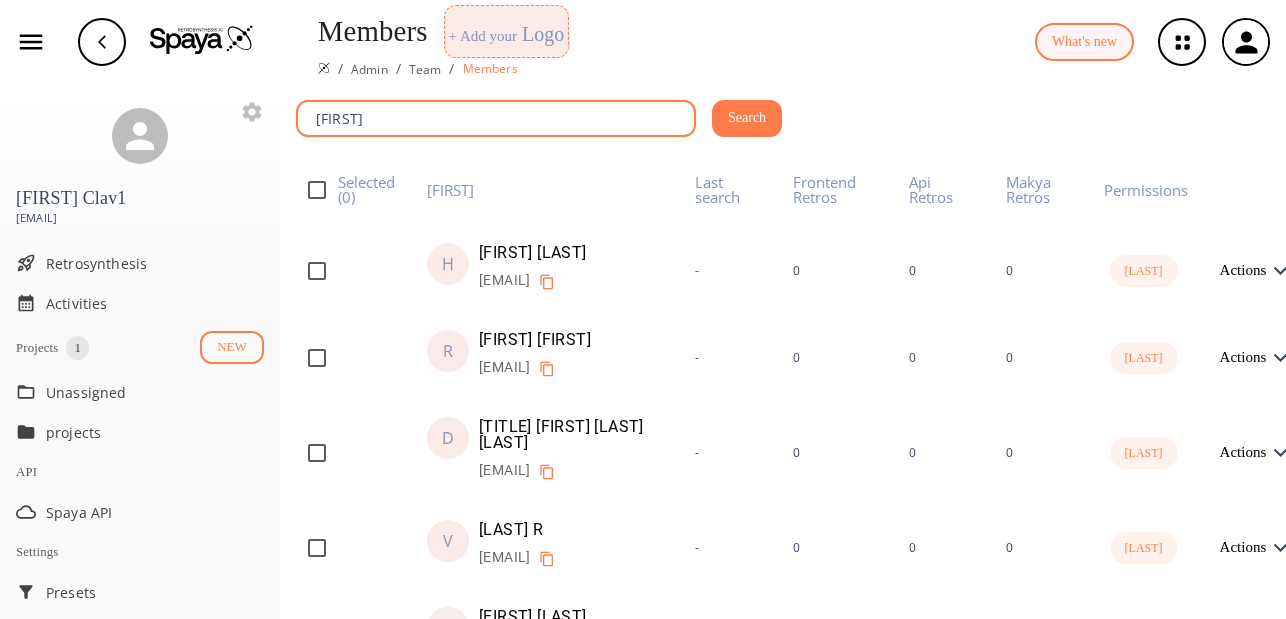 type on "[FIRST]" 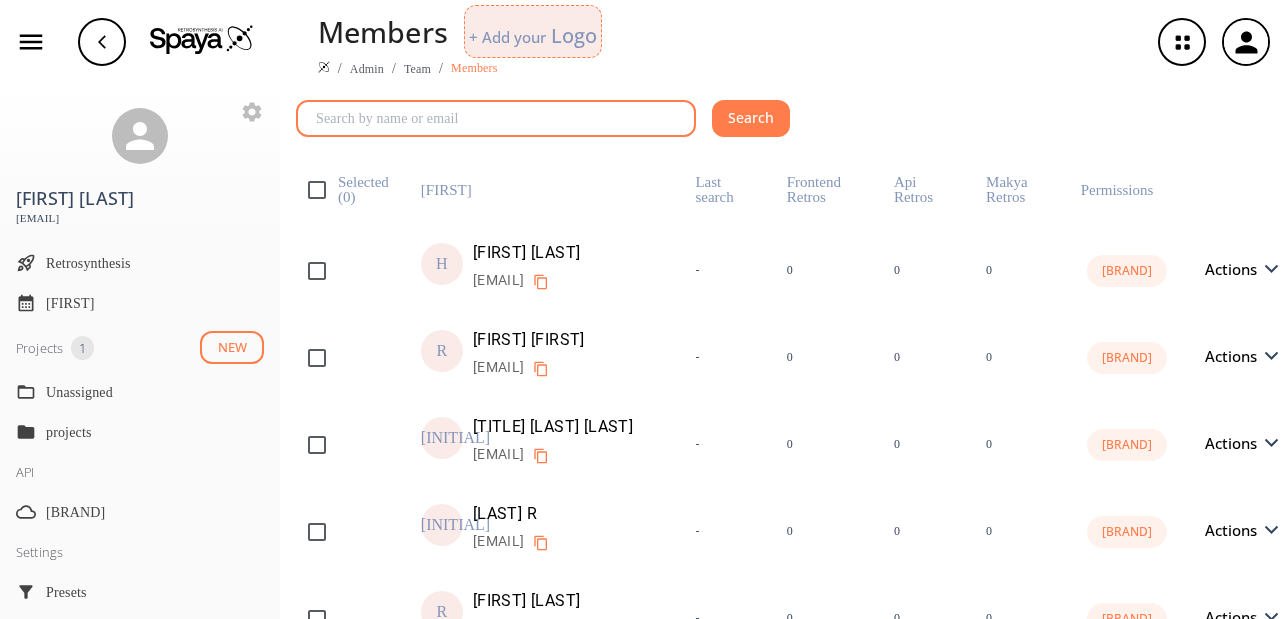 scroll, scrollTop: 0, scrollLeft: 0, axis: both 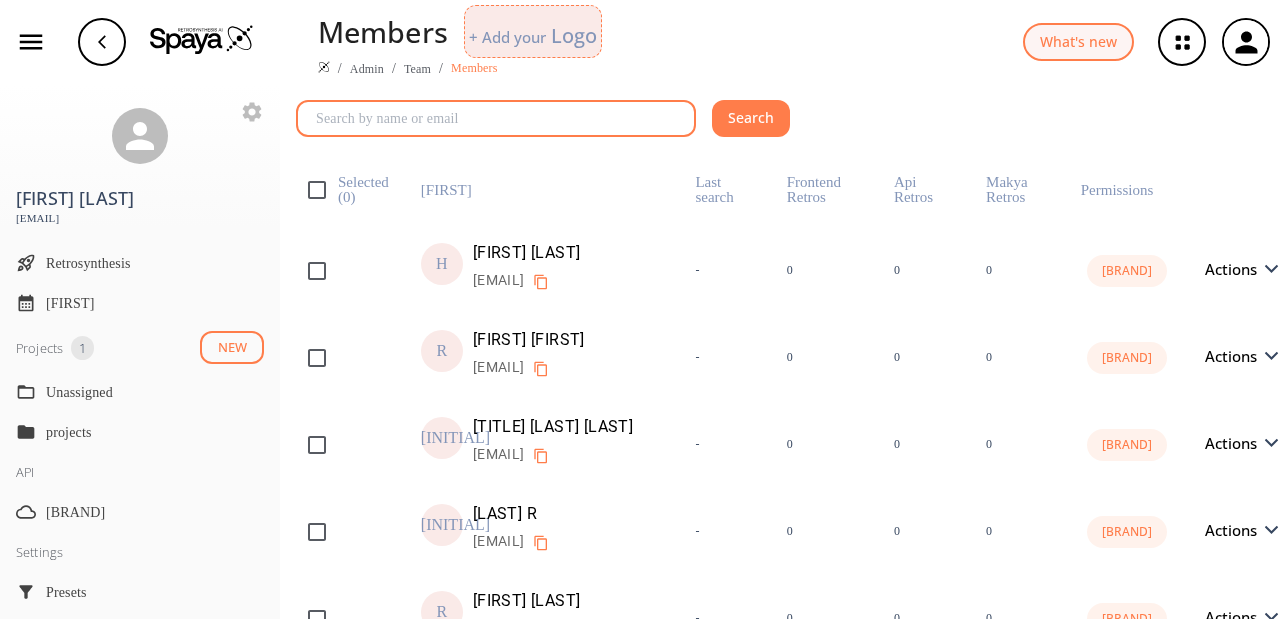type on "[FIRST]" 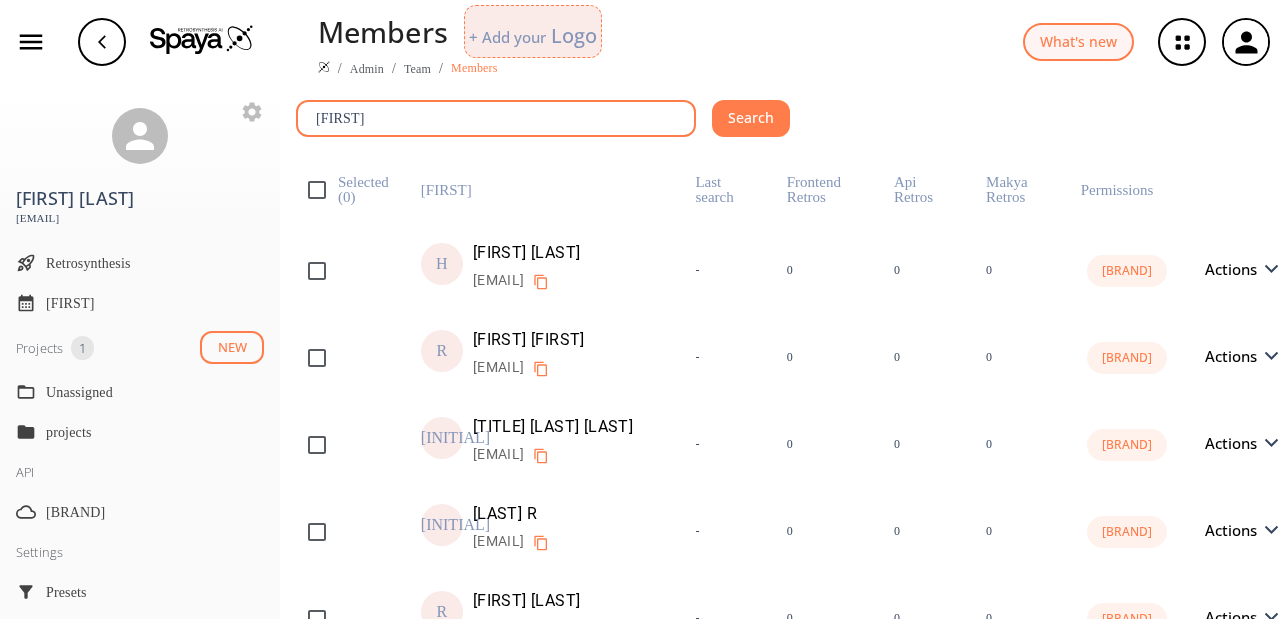 click on "Search" at bounding box center (751, 118) 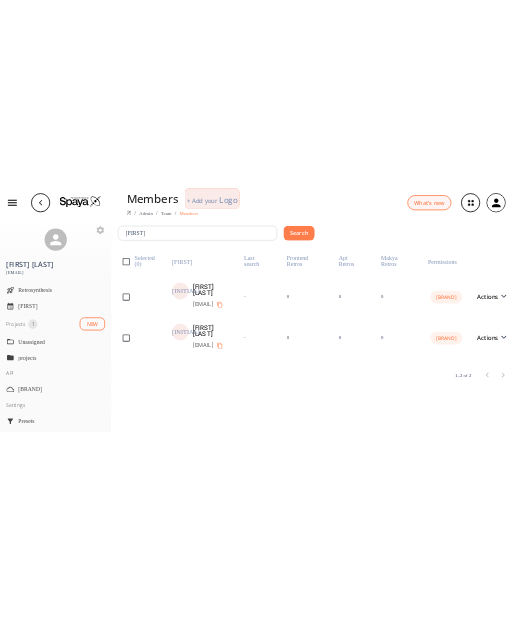 scroll, scrollTop: 0, scrollLeft: 65, axis: horizontal 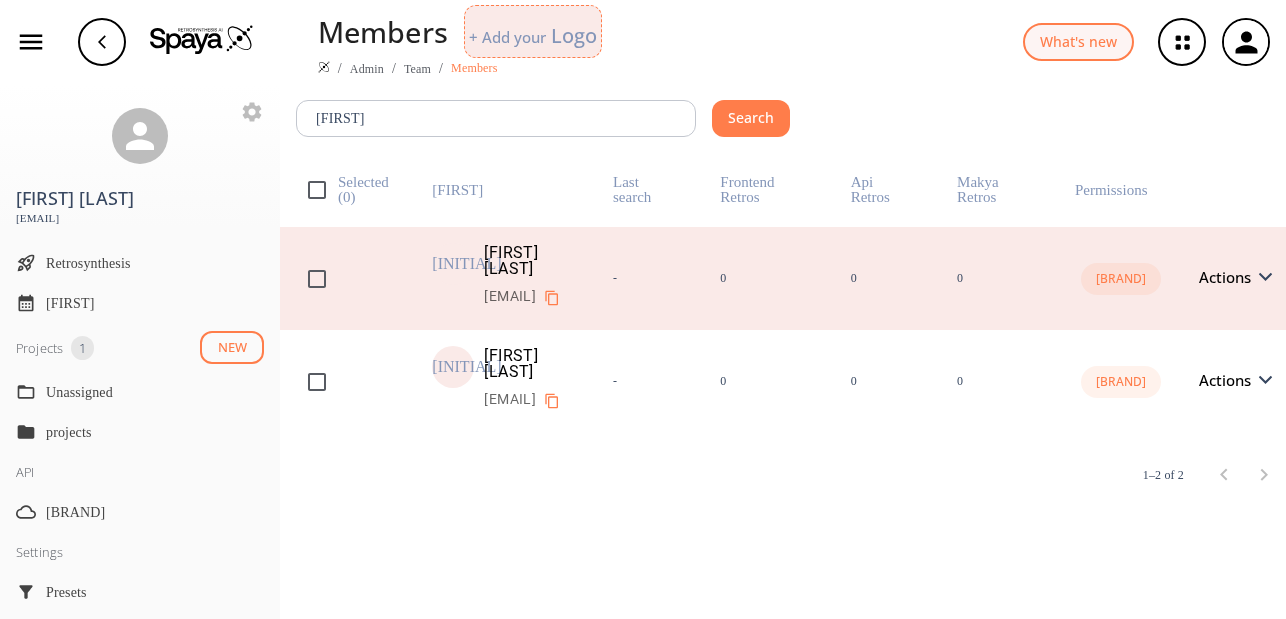 click on "Actions" at bounding box center [1230, 277] 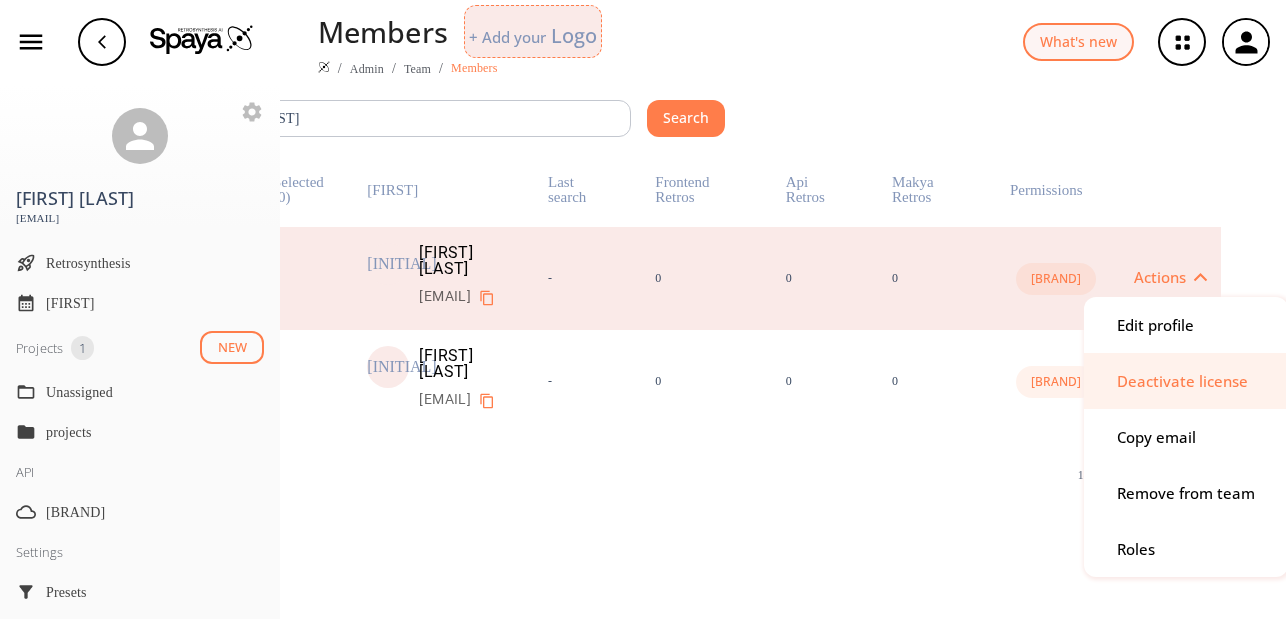 click on "Deactivate license" at bounding box center [1155, 325] 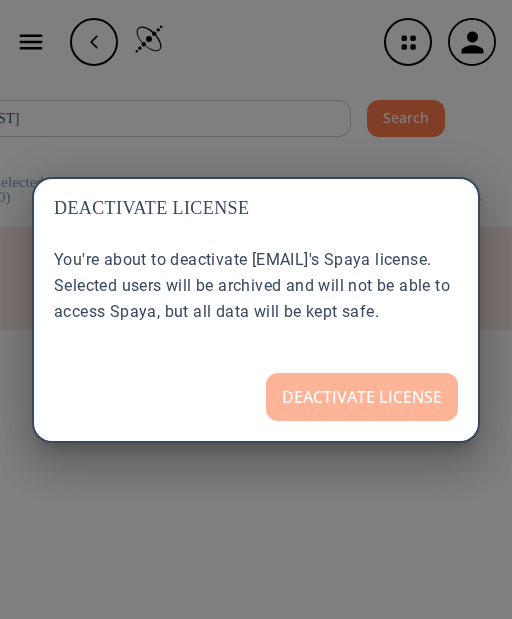 click on "DEACTIVATE LICENSE" at bounding box center [362, 397] 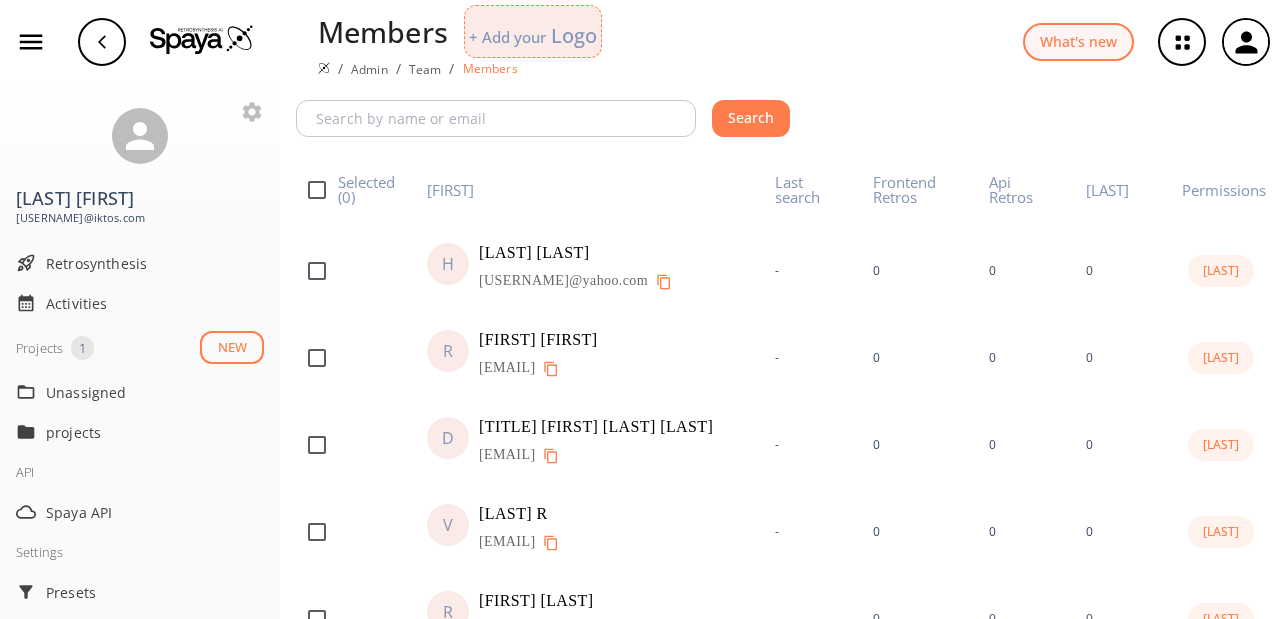 scroll, scrollTop: 0, scrollLeft: 0, axis: both 